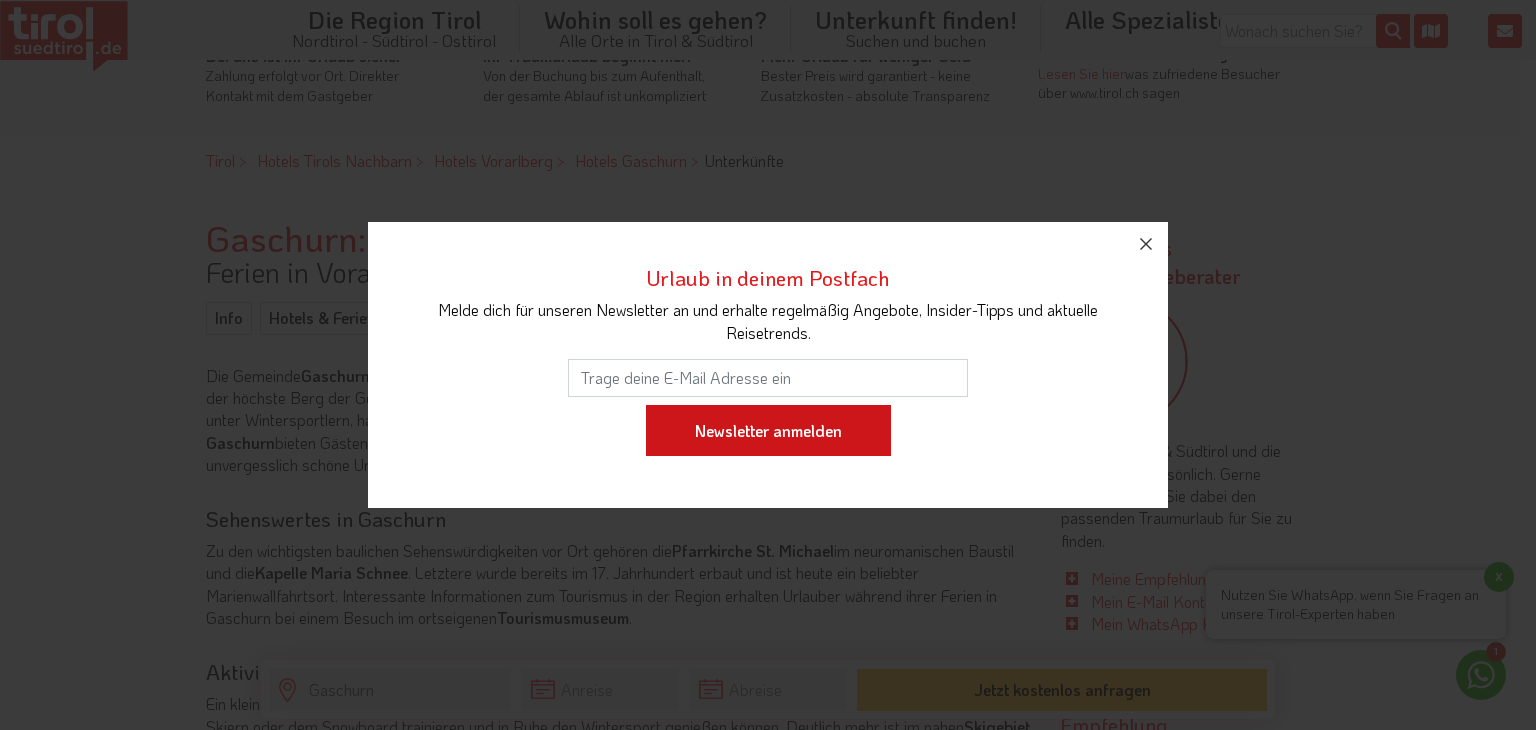 scroll, scrollTop: 595, scrollLeft: 0, axis: vertical 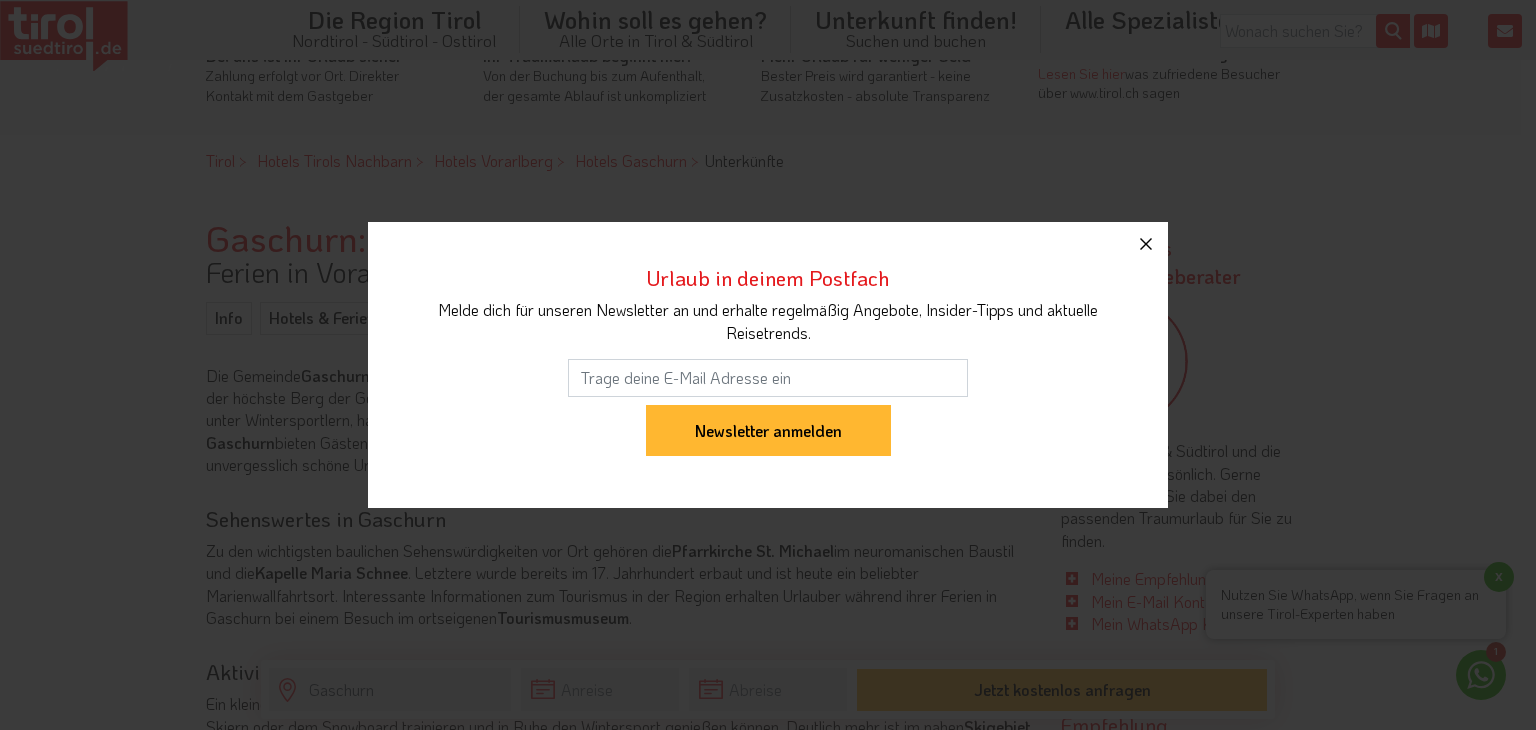 click 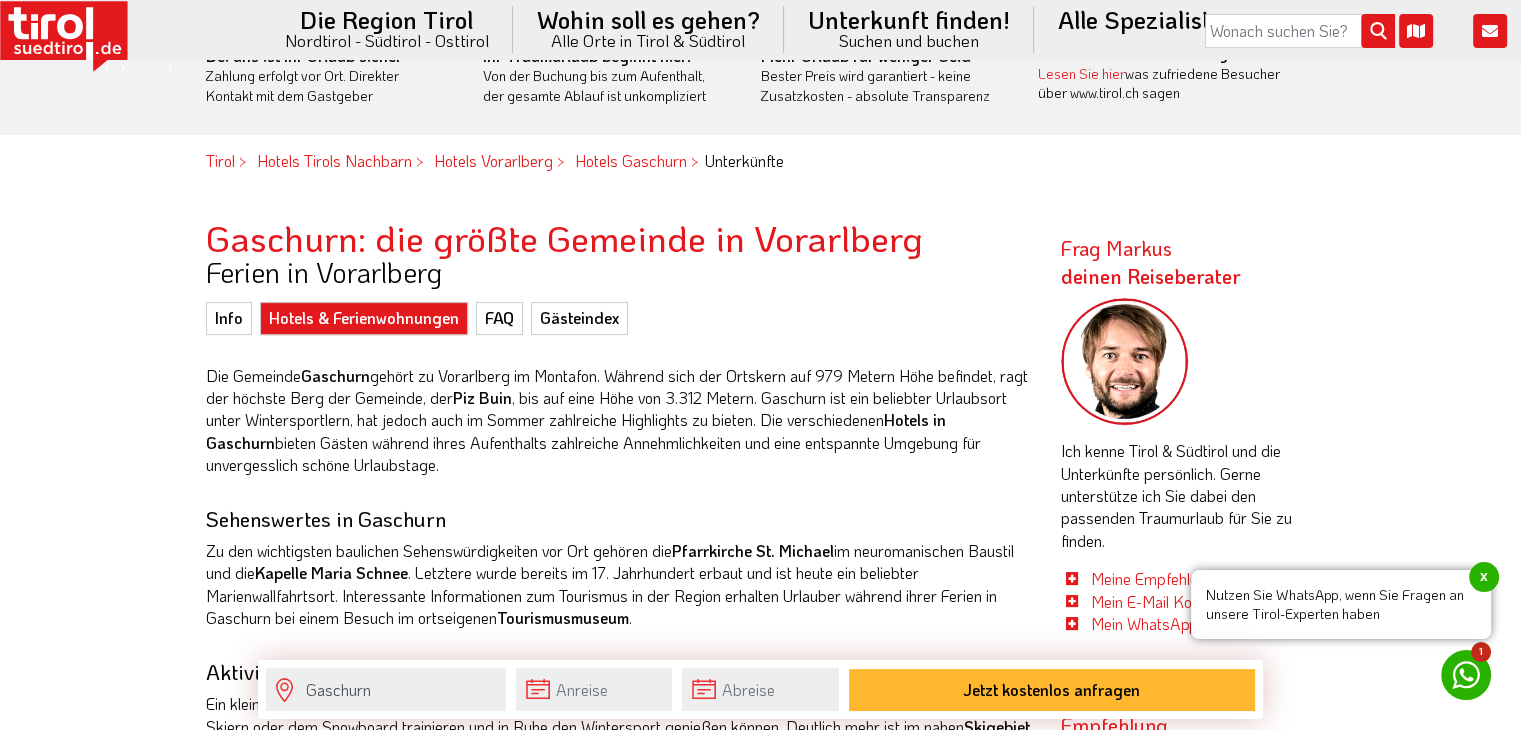 click on "Hotels & Ferienwohnungen" at bounding box center [364, 318] 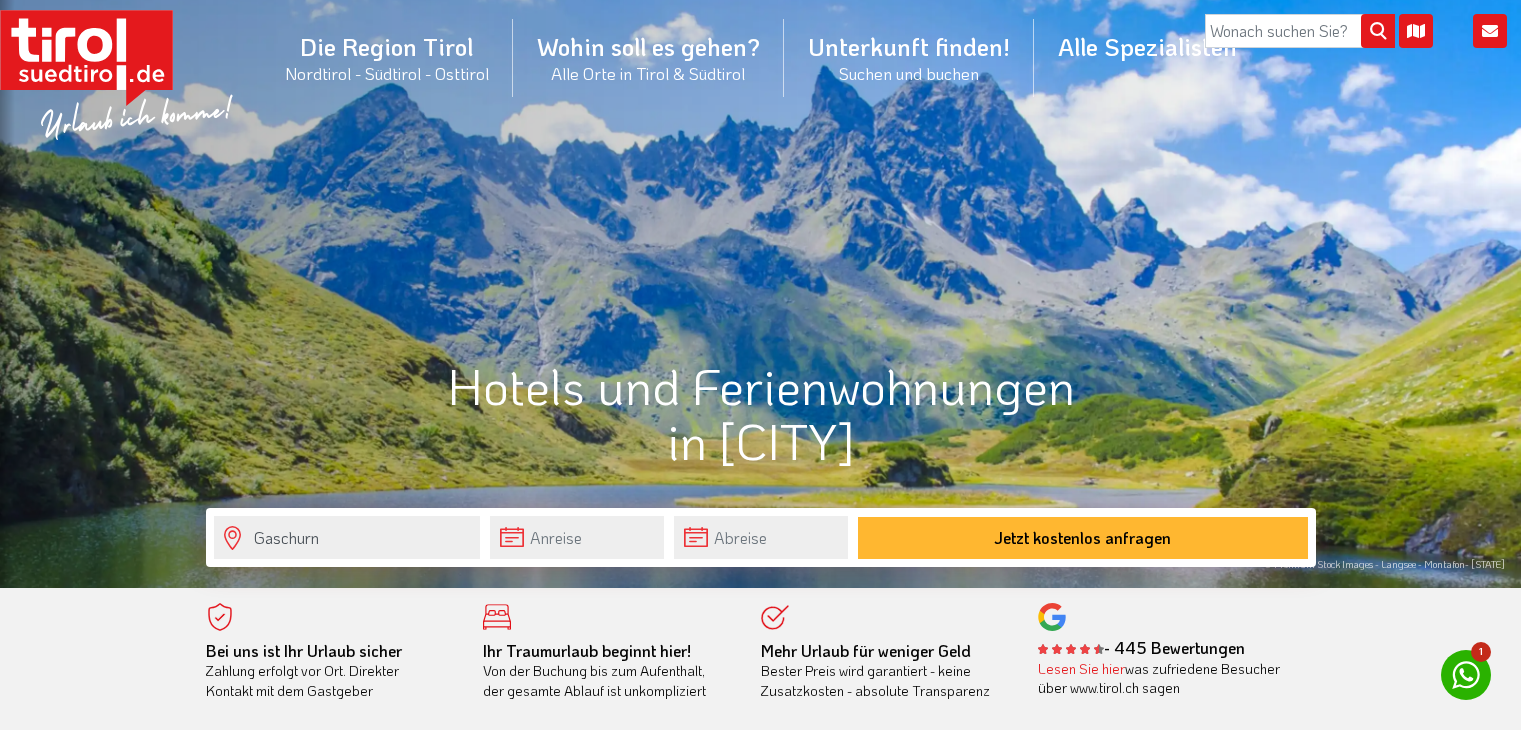 scroll, scrollTop: 0, scrollLeft: 0, axis: both 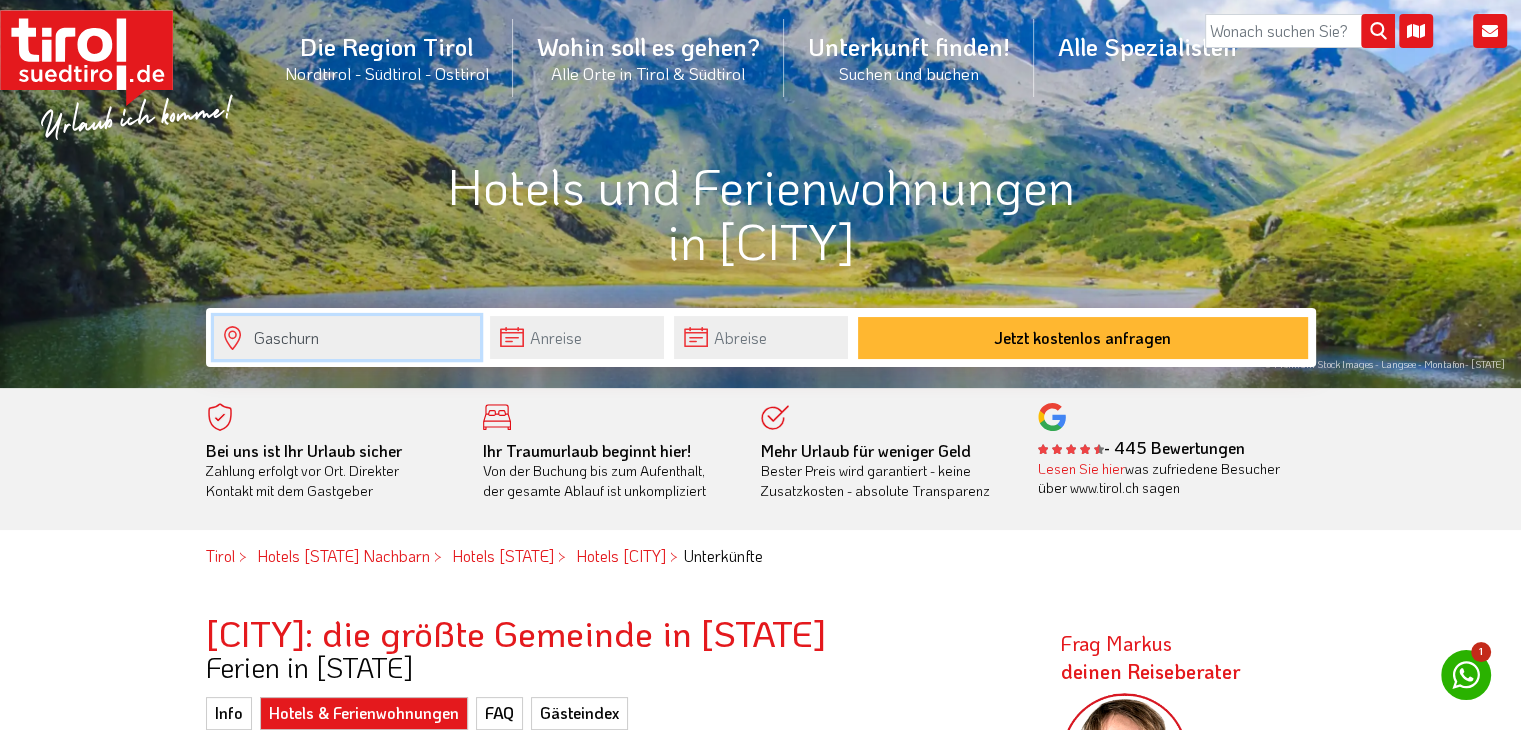 click on "Gaschurn" at bounding box center (347, 337) 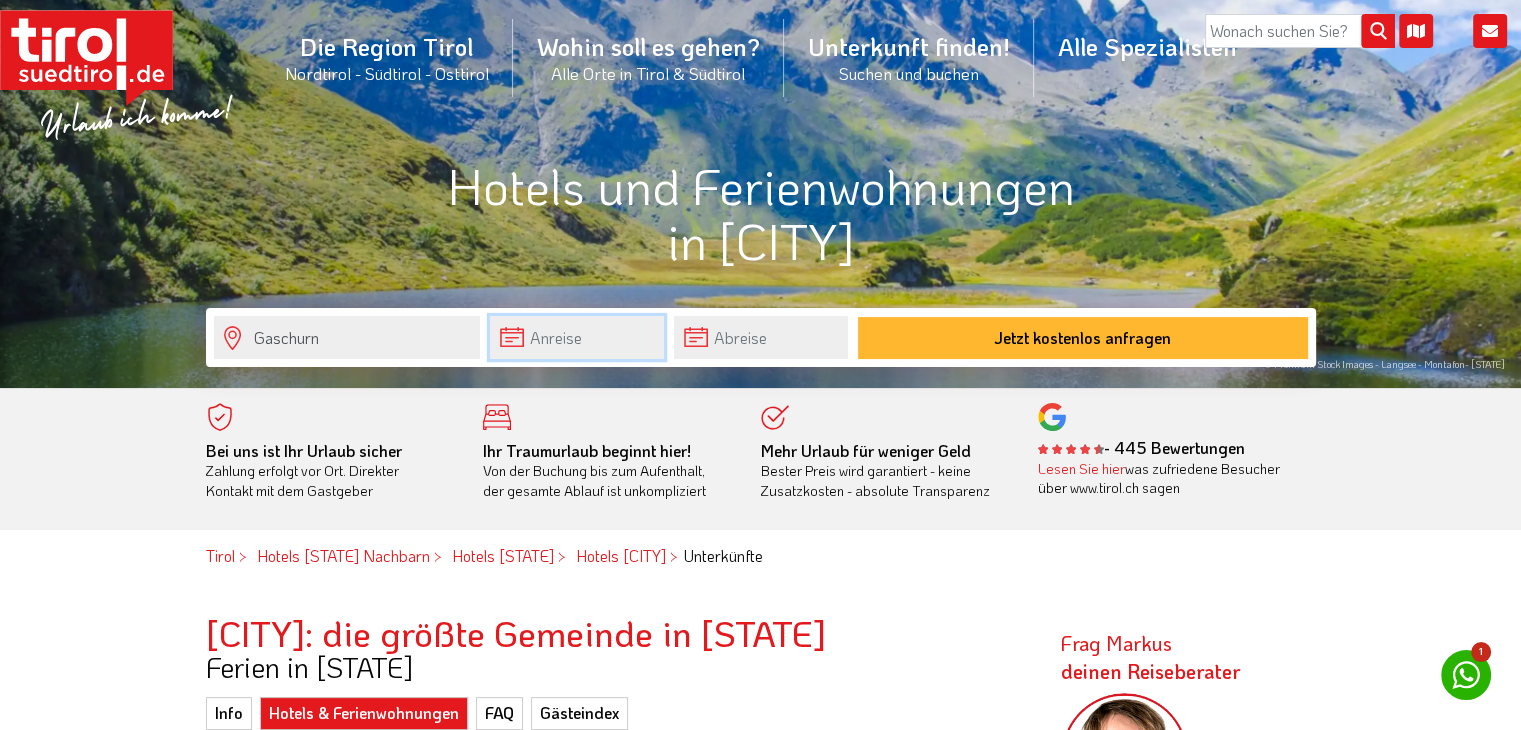 click at bounding box center (577, 337) 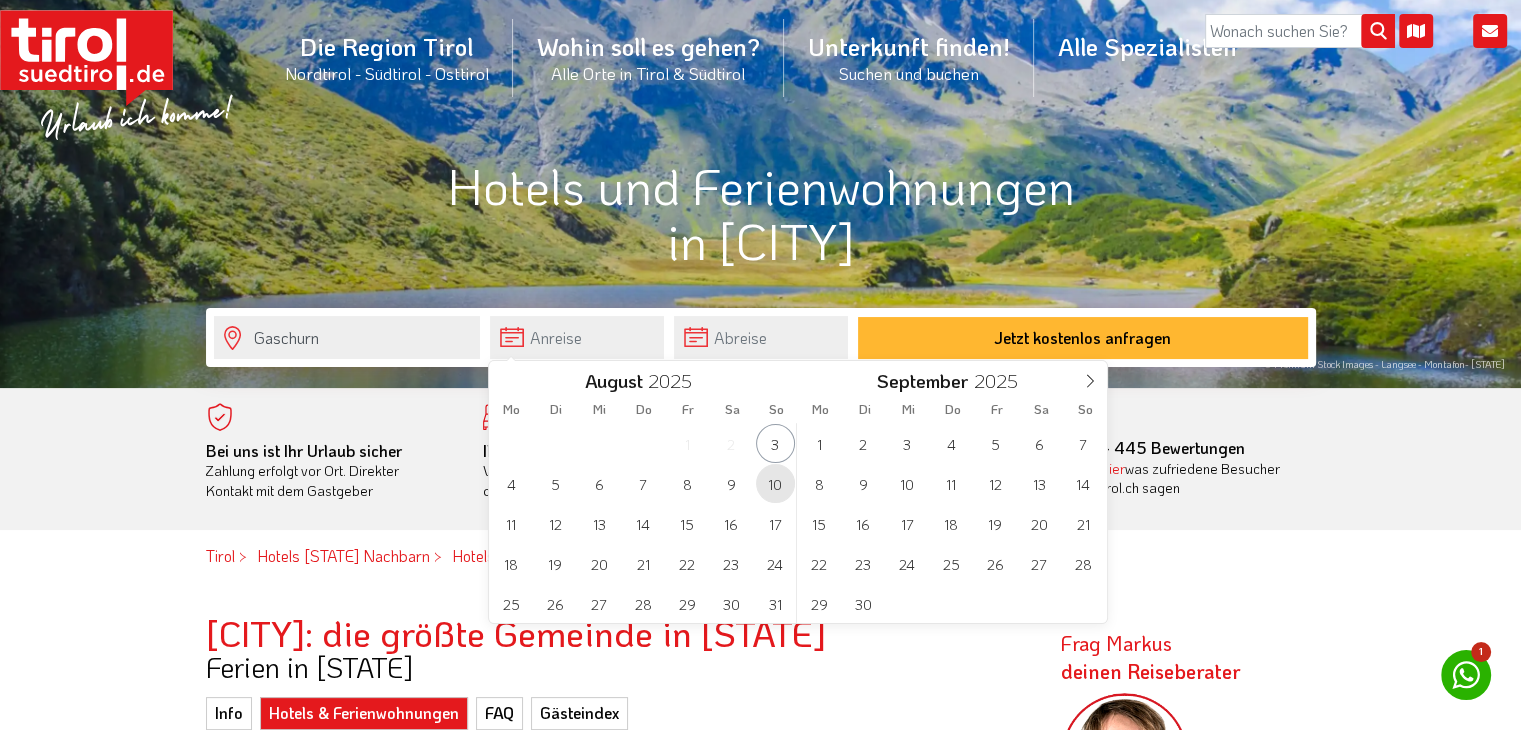 click on "10" at bounding box center (775, 483) 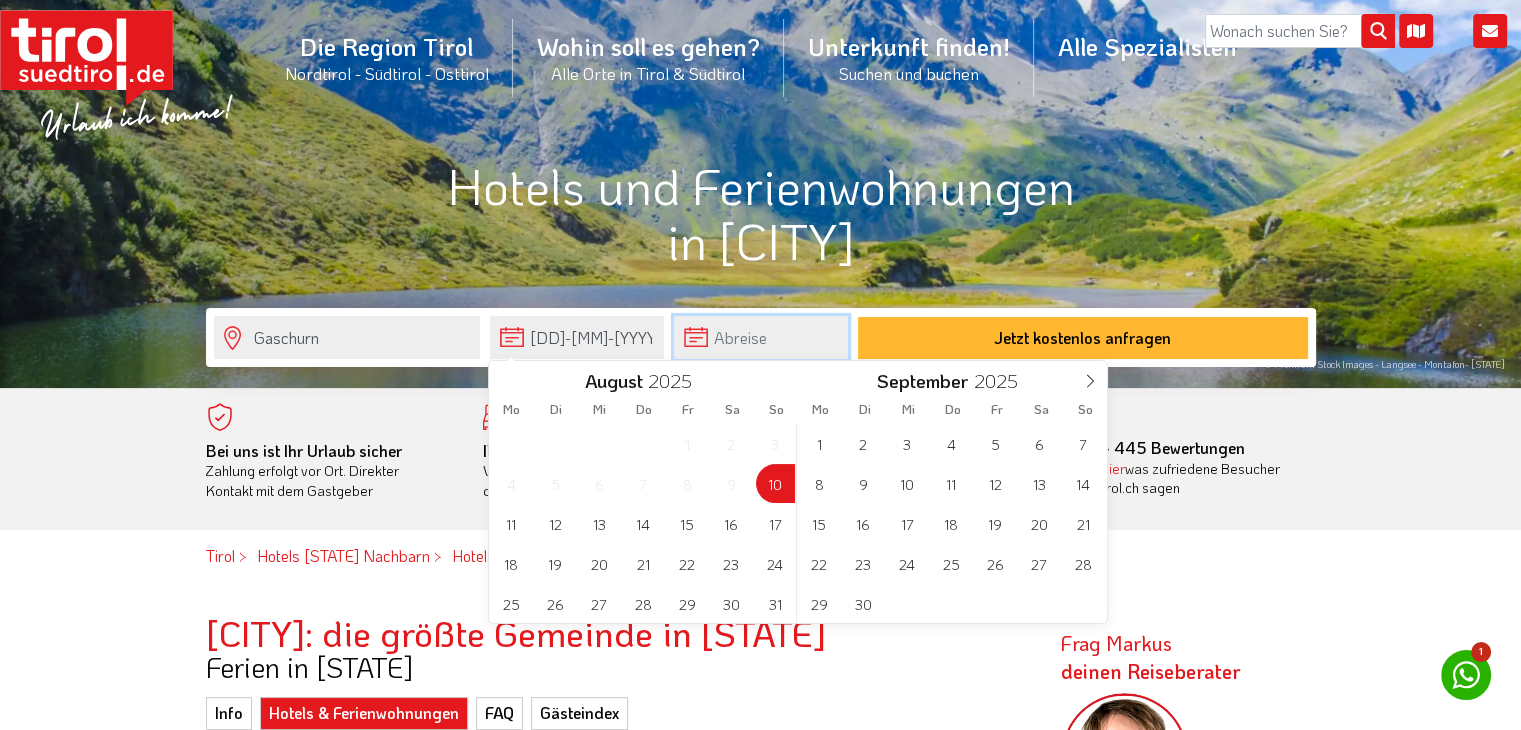 click at bounding box center (761, 337) 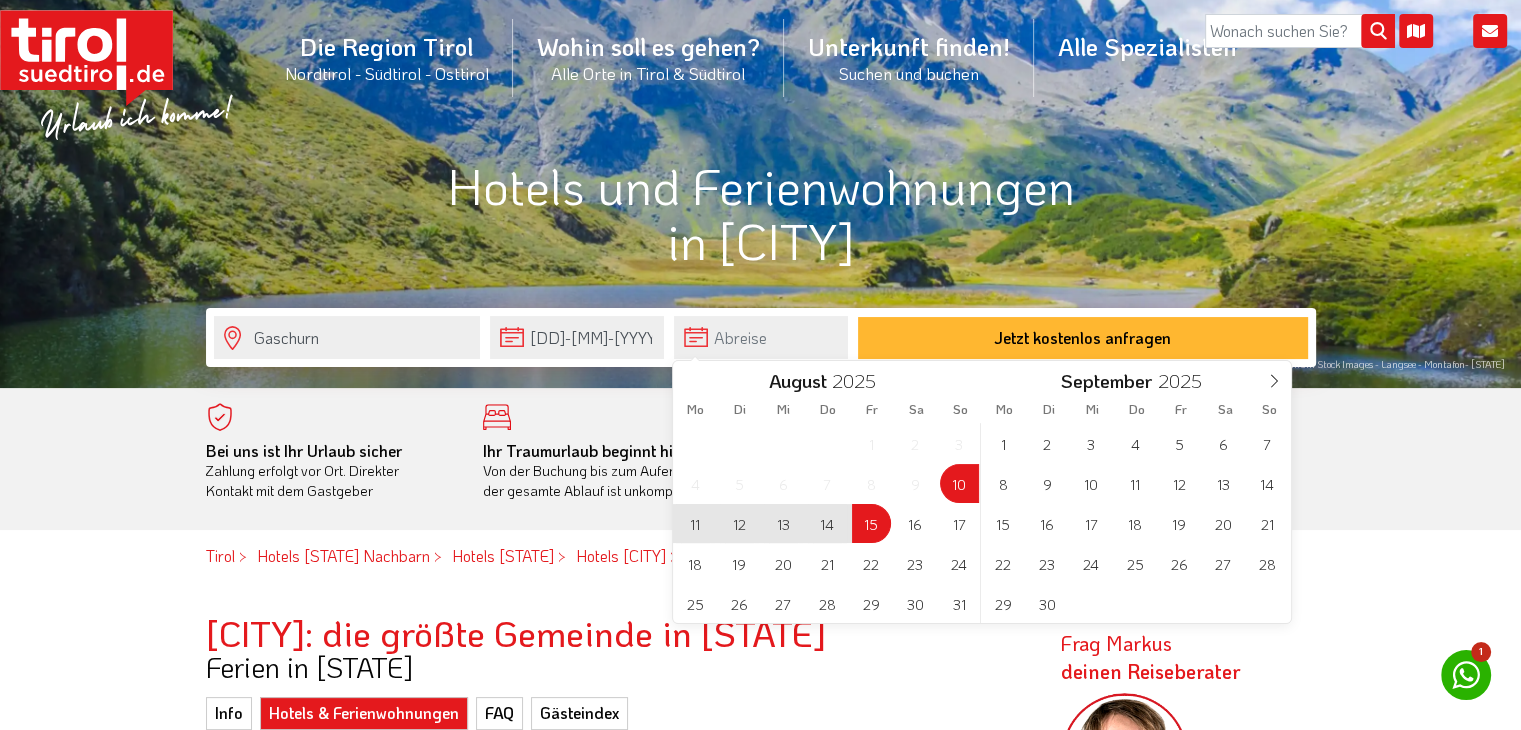 click on "15" at bounding box center [871, 523] 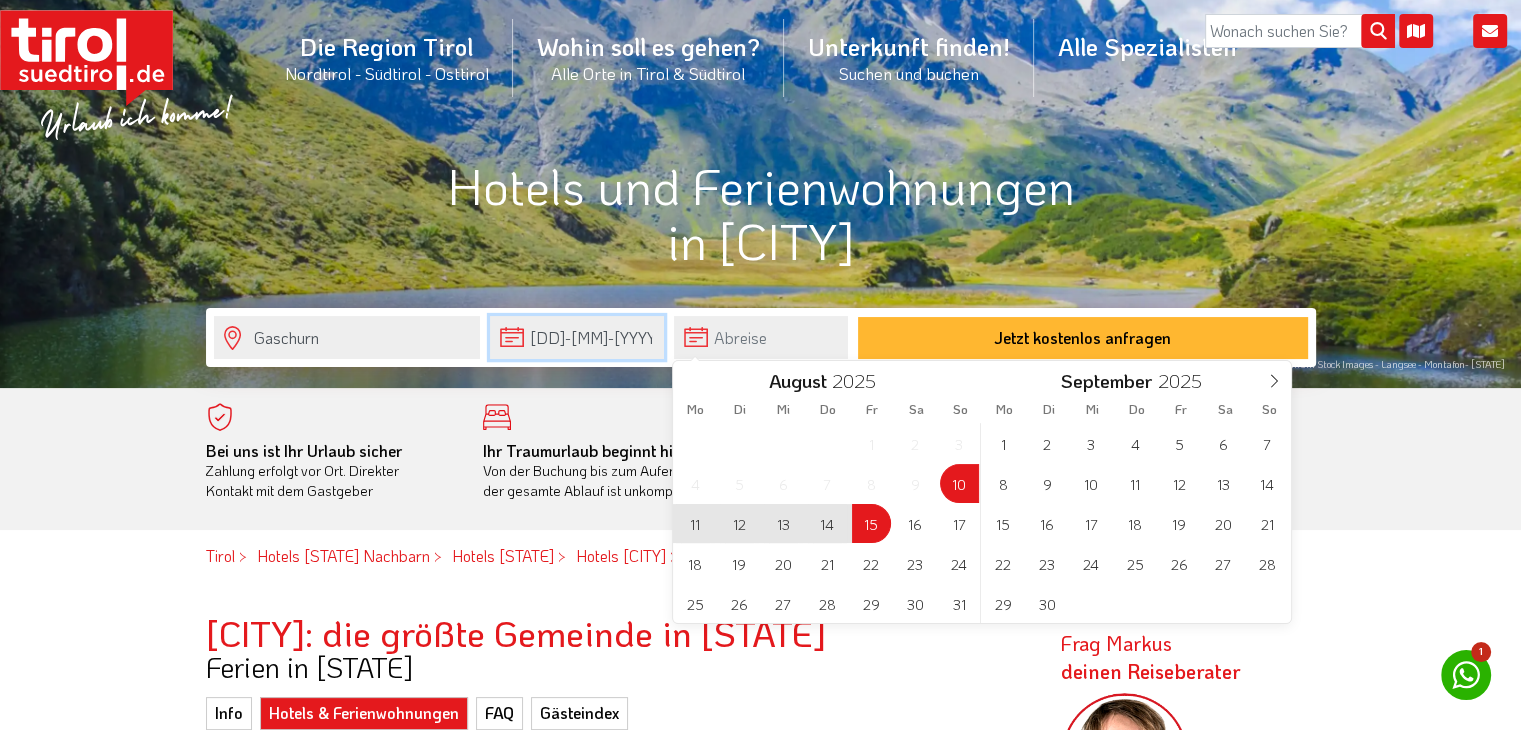 type on "10-08-2025" 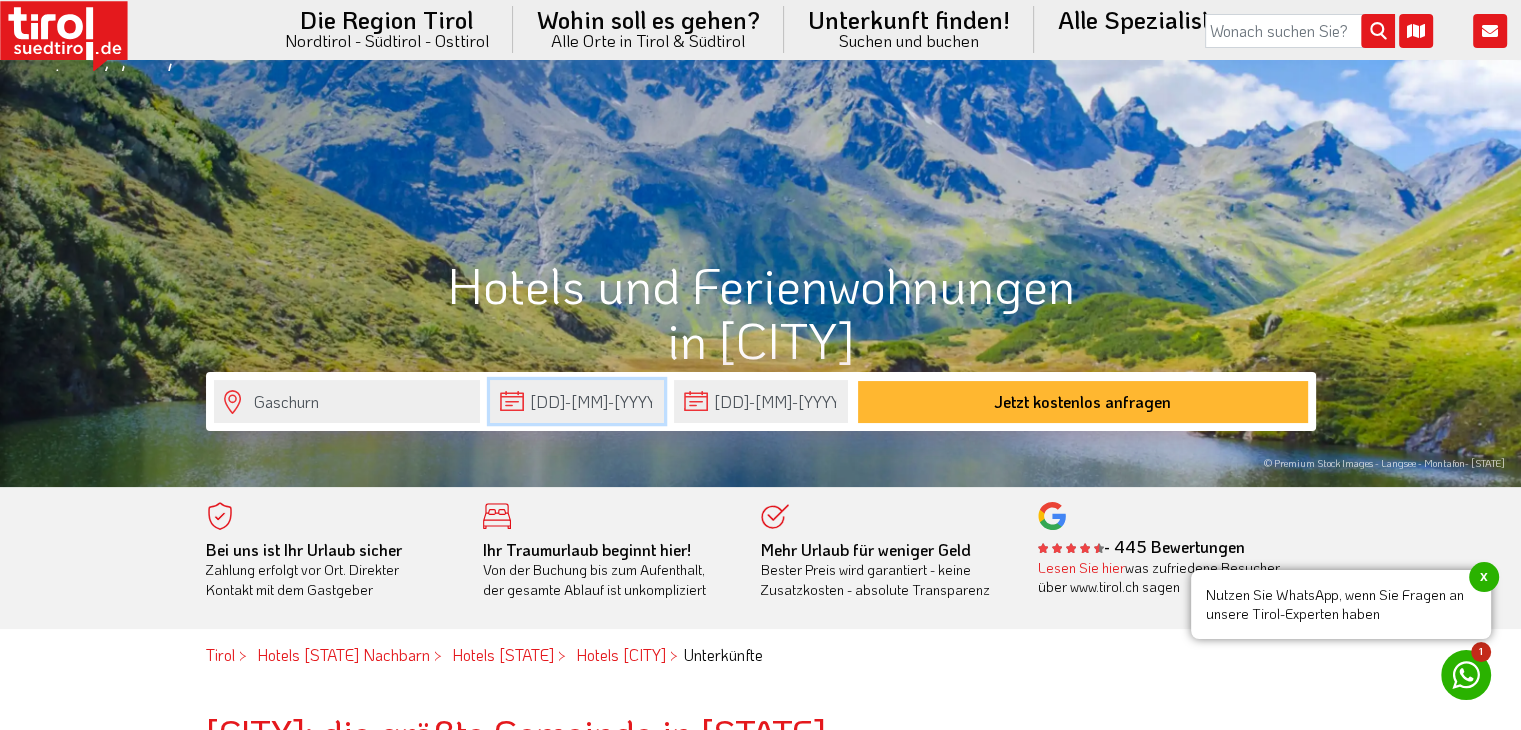 scroll, scrollTop: 100, scrollLeft: 0, axis: vertical 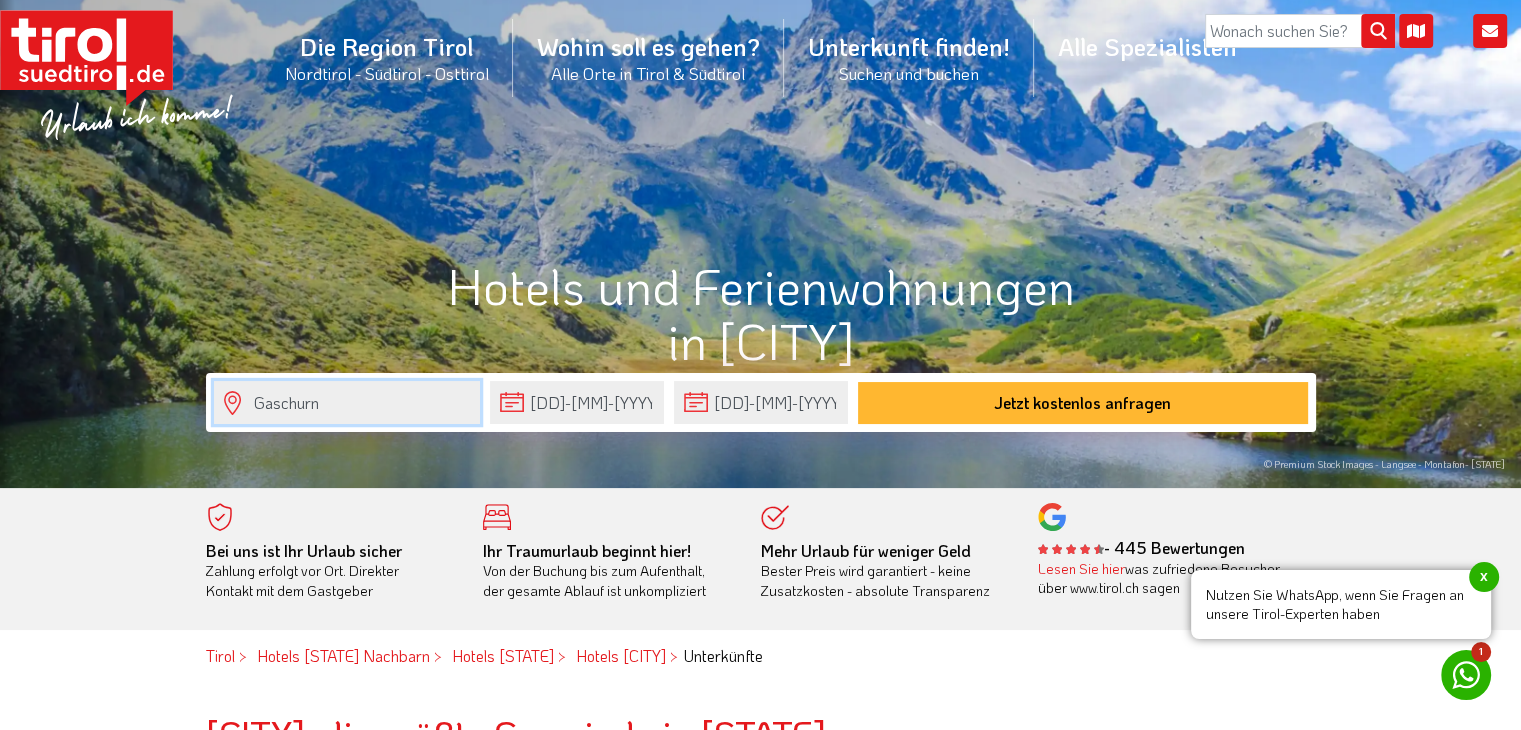 click on "Gaschurn" at bounding box center (347, 402) 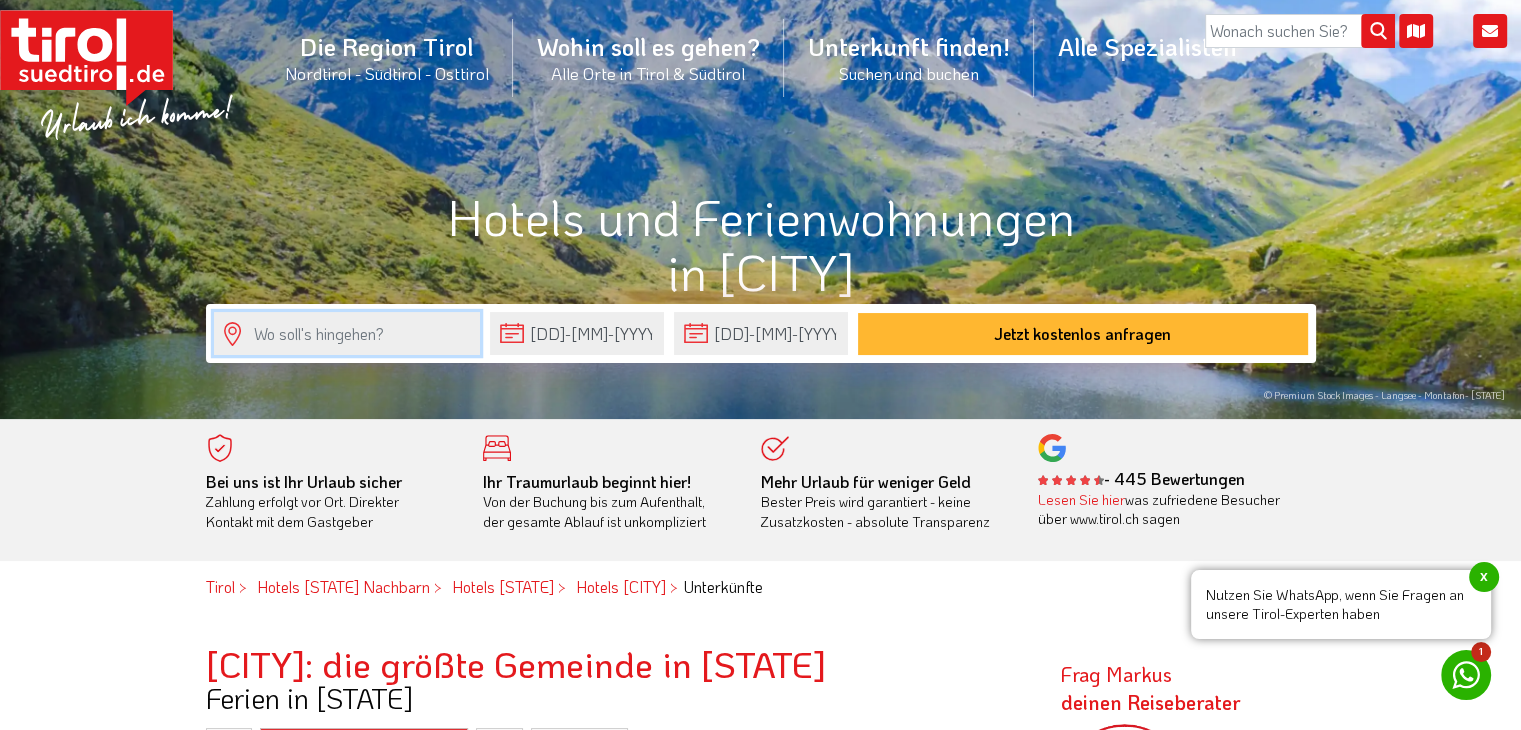 scroll, scrollTop: 200, scrollLeft: 0, axis: vertical 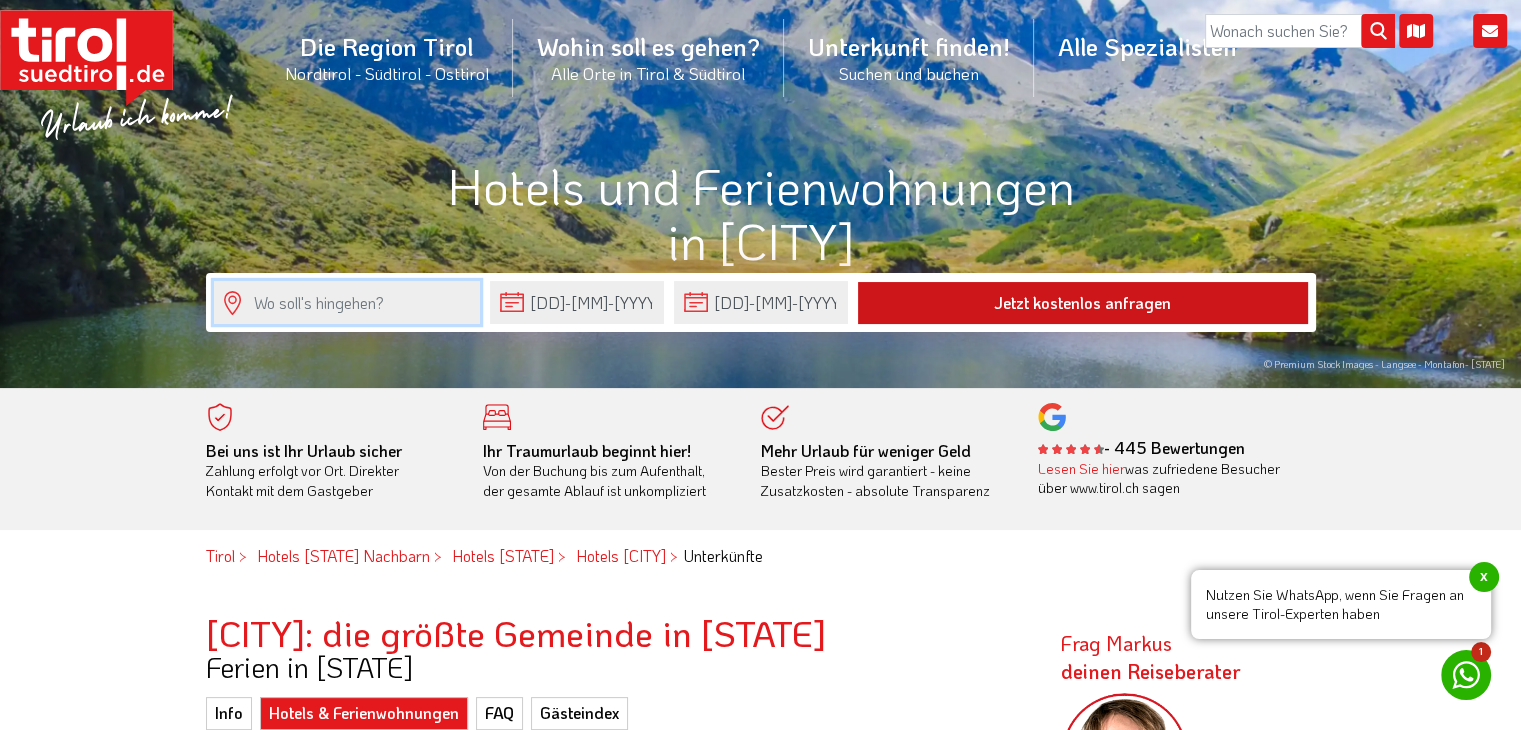 type 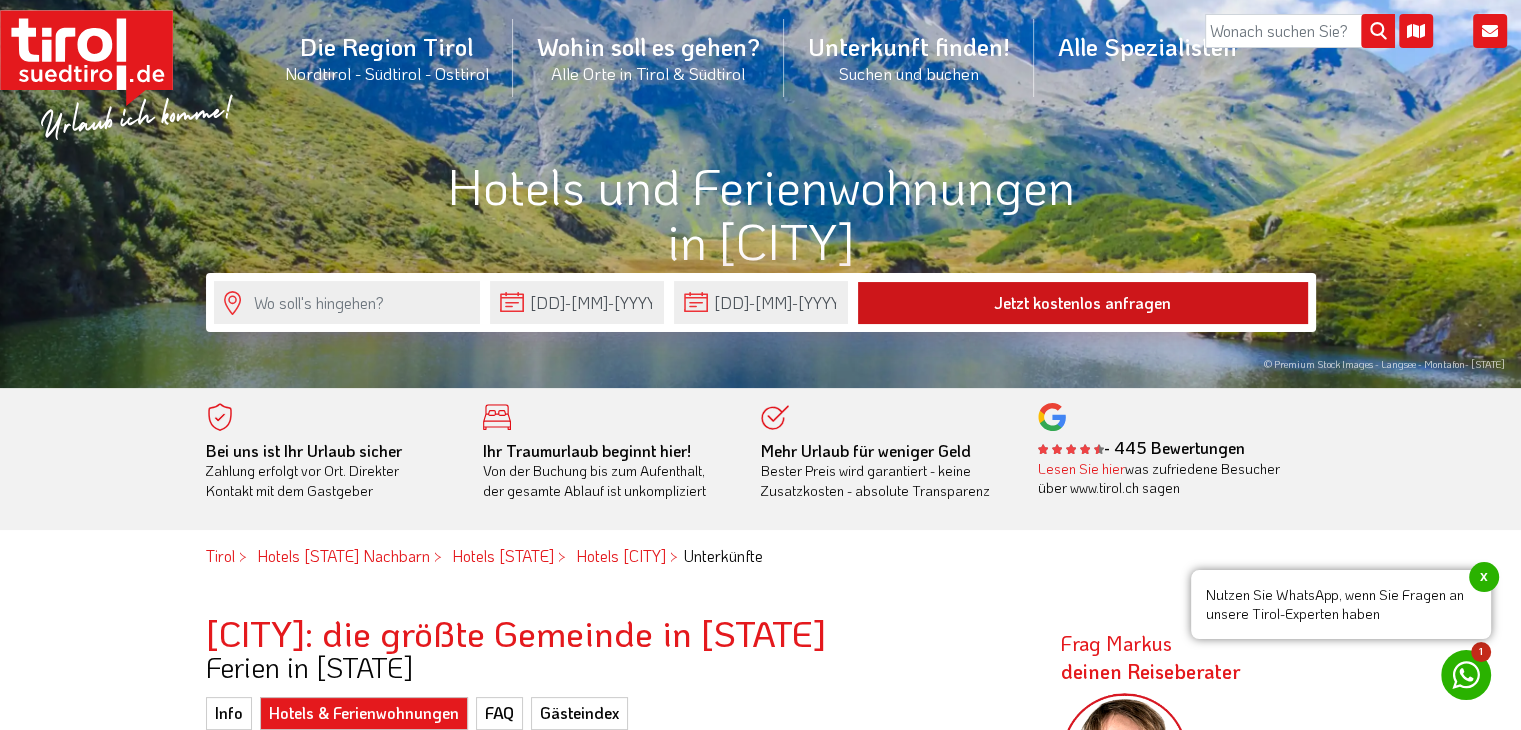 click on "Jetzt kostenlos anfragen" at bounding box center [1083, 303] 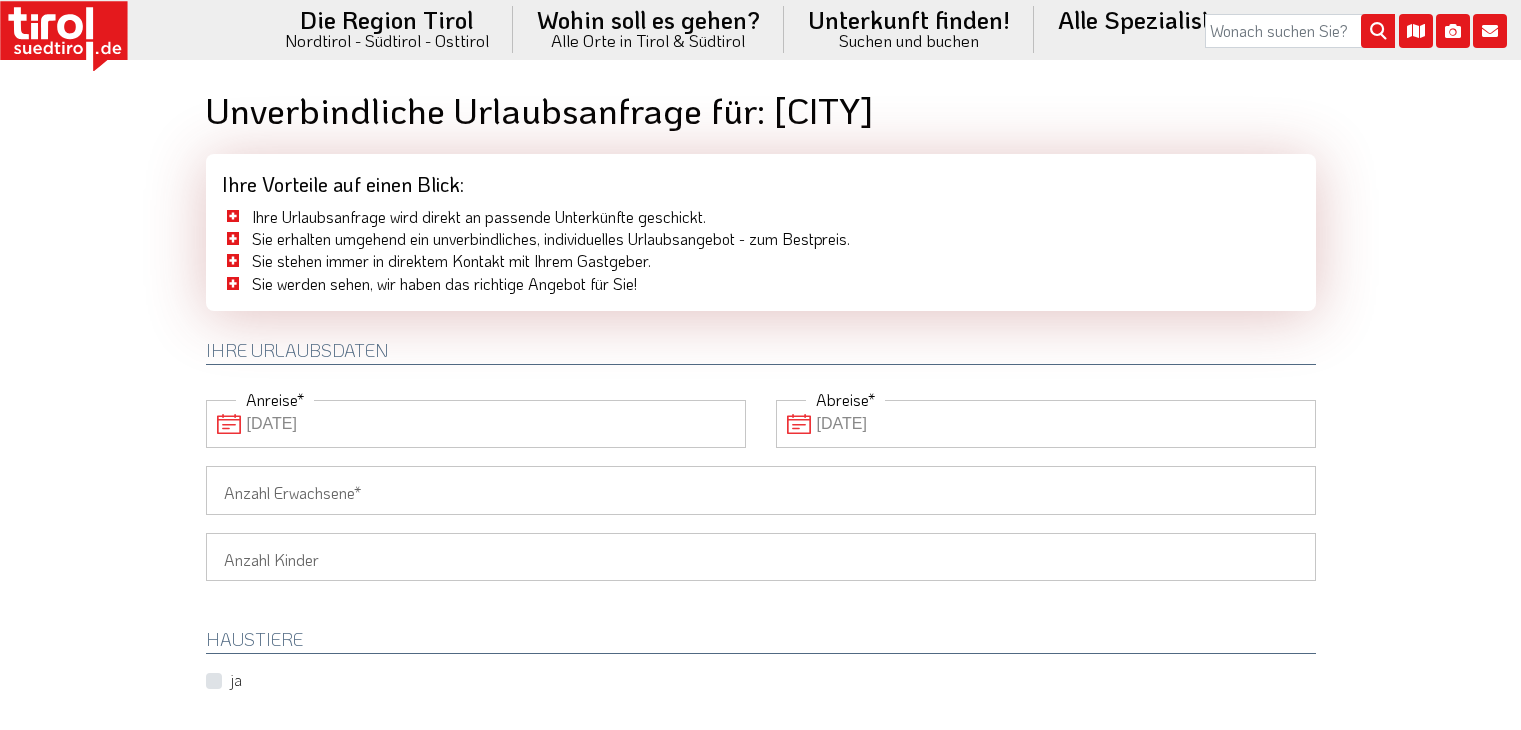 scroll, scrollTop: 0, scrollLeft: 0, axis: both 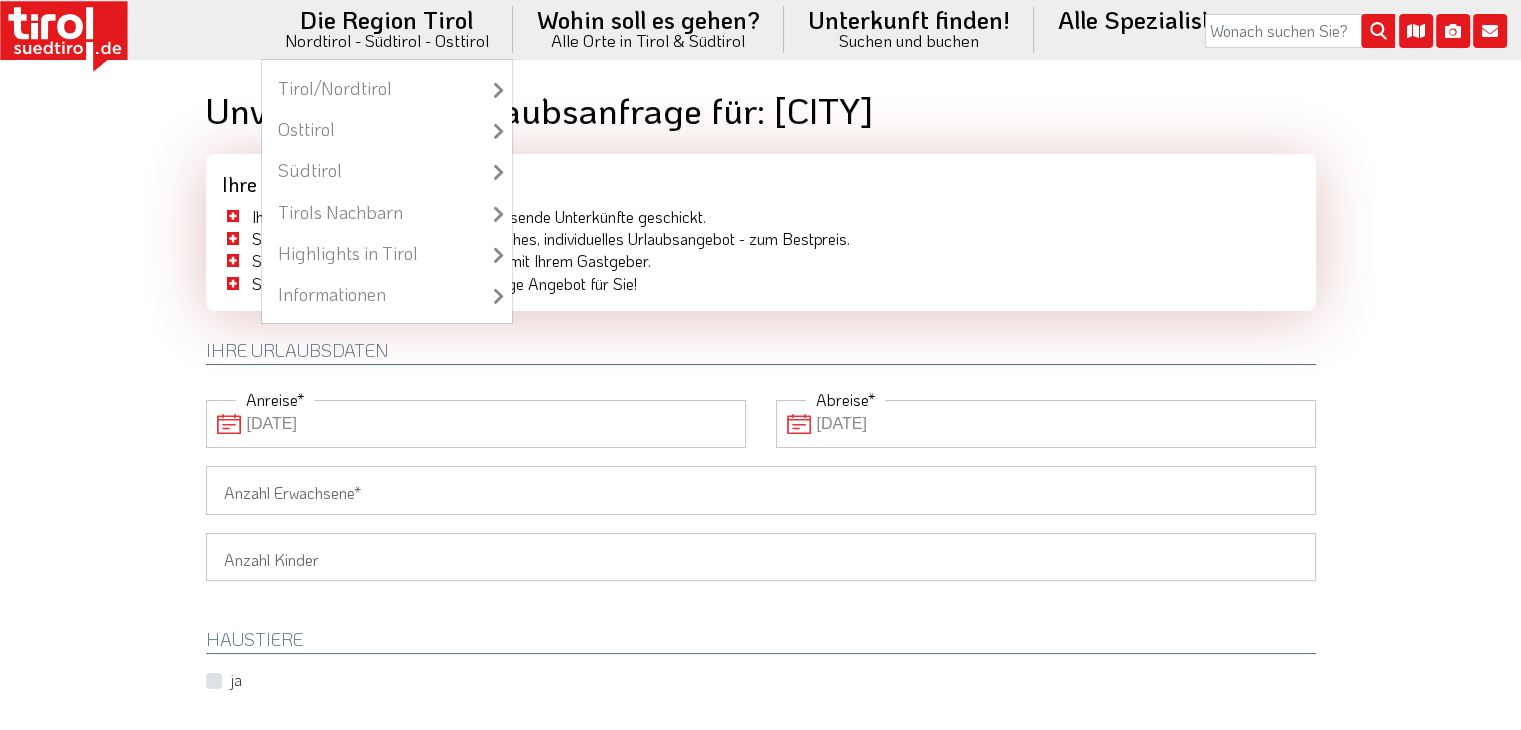 click on "Die Region Tirol  Nordtirol - Südtirol - Osttirol
Tirol/Nordtirol
Tirol/Nordtirol
Achensee
Alpbachtal & Tiroler Seenland
Arlberg
Ferienregion Imst
Ferienregion Reutte
Hall-Wattens
Innsbruck und seine Feriendörfer
Kaiserwinkl
Kitzbühel
Kitzbüheler Alpen
Kufsteinerland
Lechtal
Seefeld" at bounding box center (387, 29) 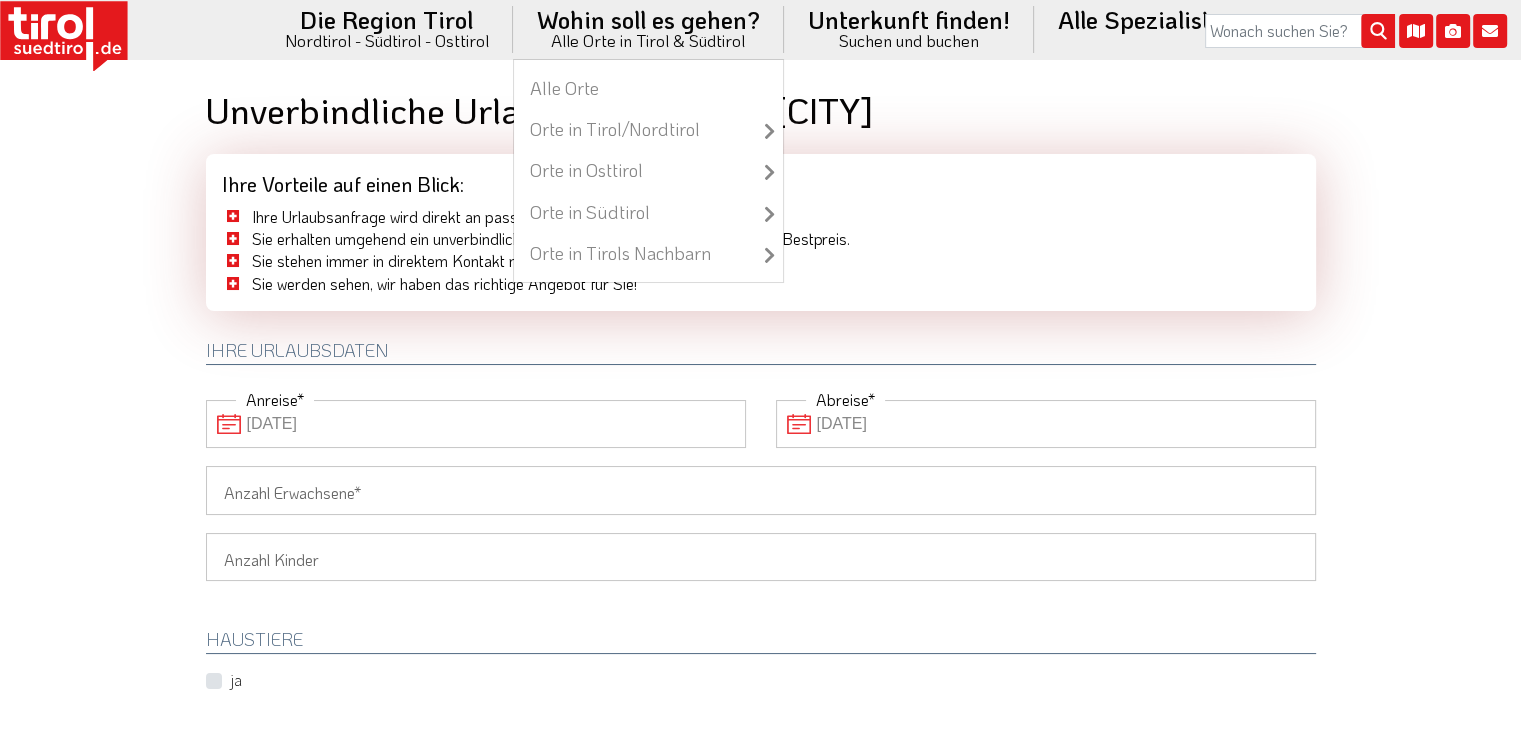 click on "Wohin soll es gehen?  Alle Orte in Tirol & Südtirol
Alle Orte
Orte in Tirol/Nordtirol
zu allen Orten
Achenkirch
Ellmau
Finkenberg
Fiss
Innsbruck
Kufstein
Mayrhofen
Neustift im Stubaital
Reutte
Seefeld in Tirol
Serfaus
Sölden
St. Anton am Arlberg" at bounding box center [648, 29] 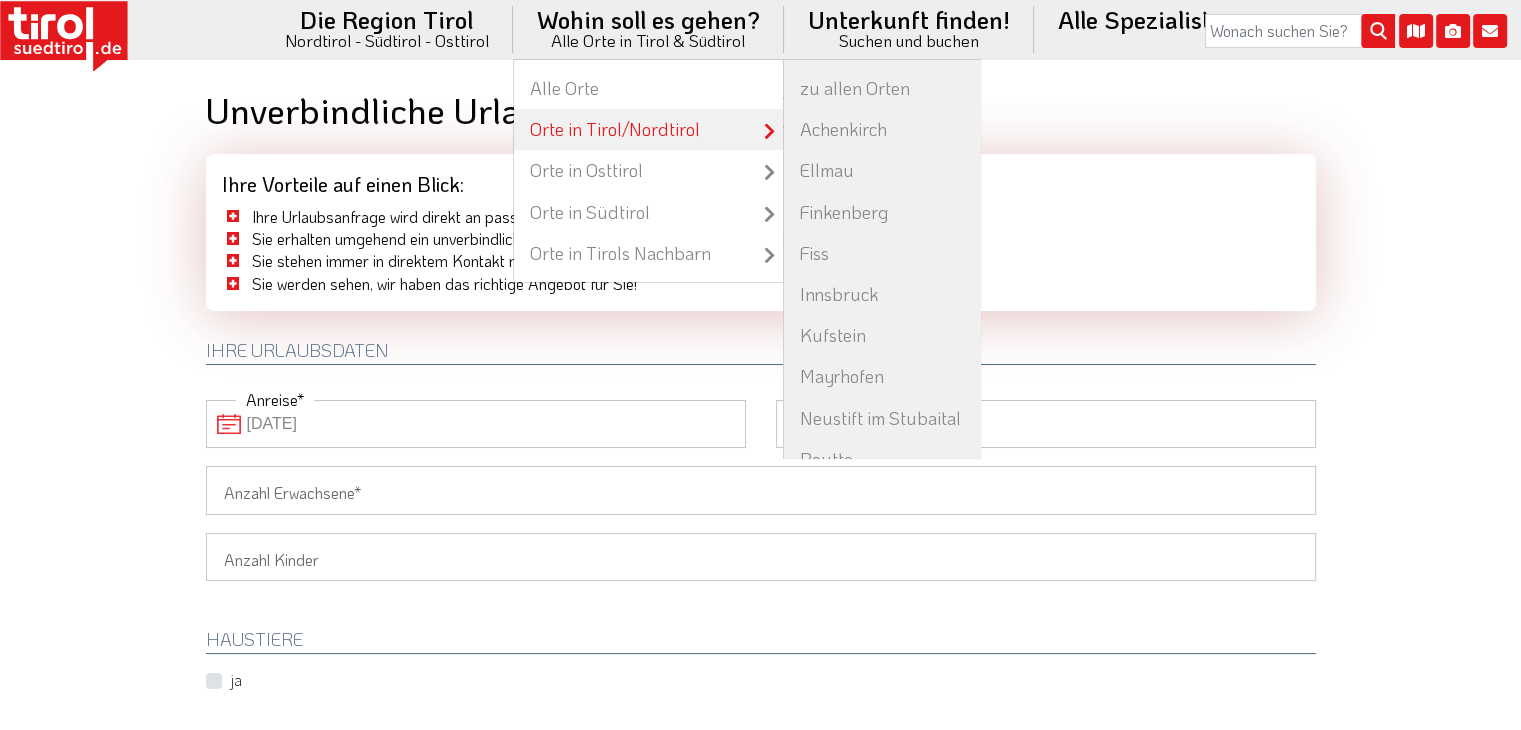 click on "Orte in Tirol/Nordtirol" at bounding box center [648, 129] 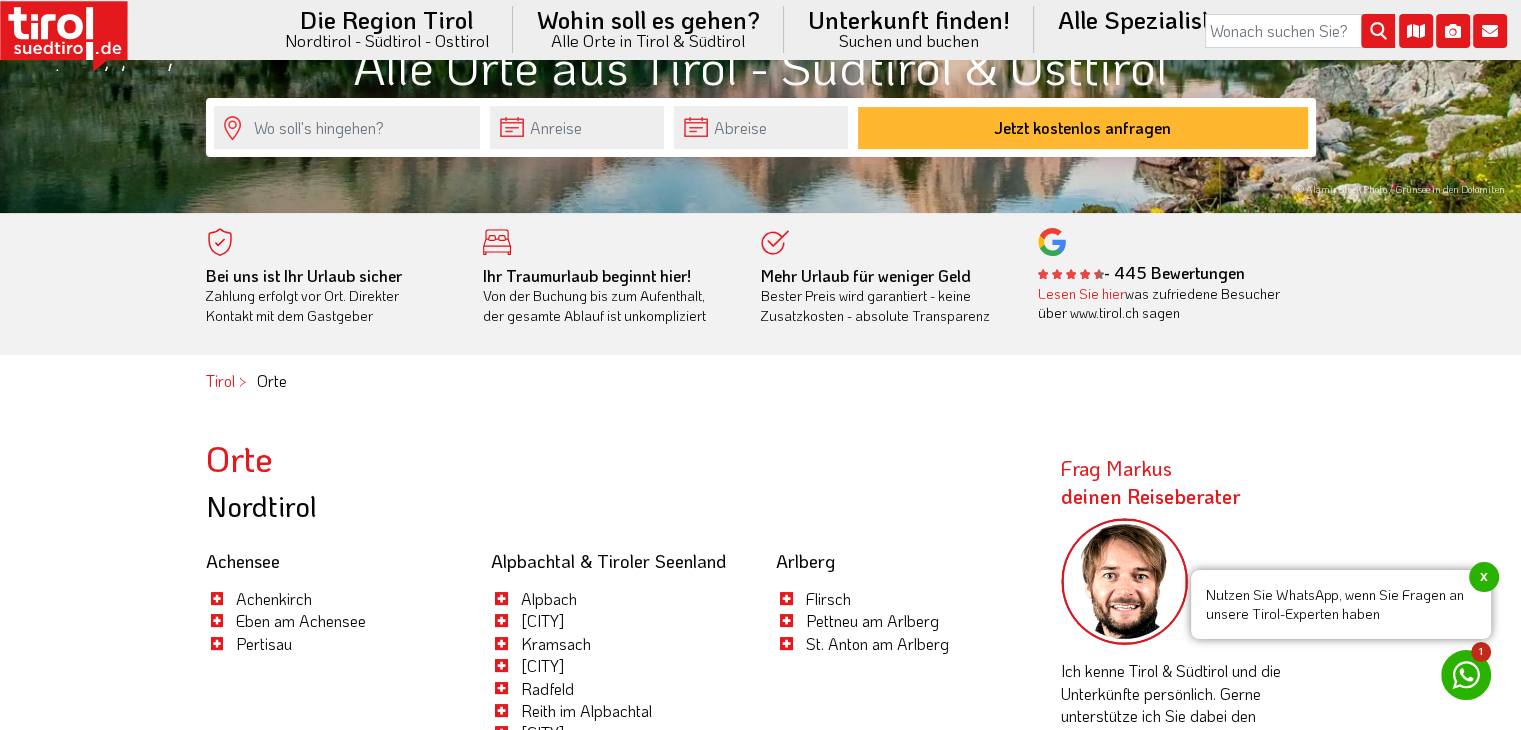 scroll, scrollTop: 764, scrollLeft: 0, axis: vertical 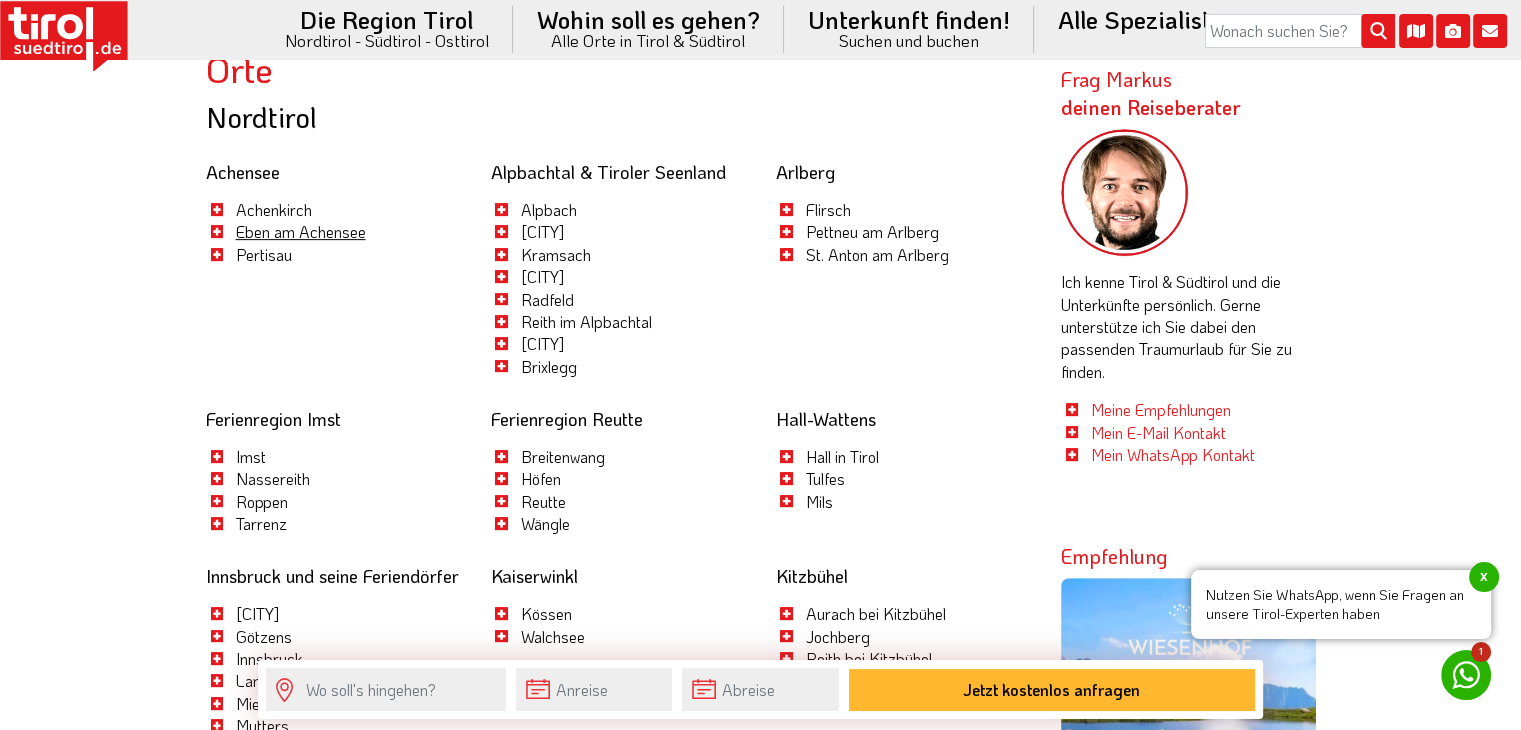 click on "Eben am Achensee" at bounding box center (301, 231) 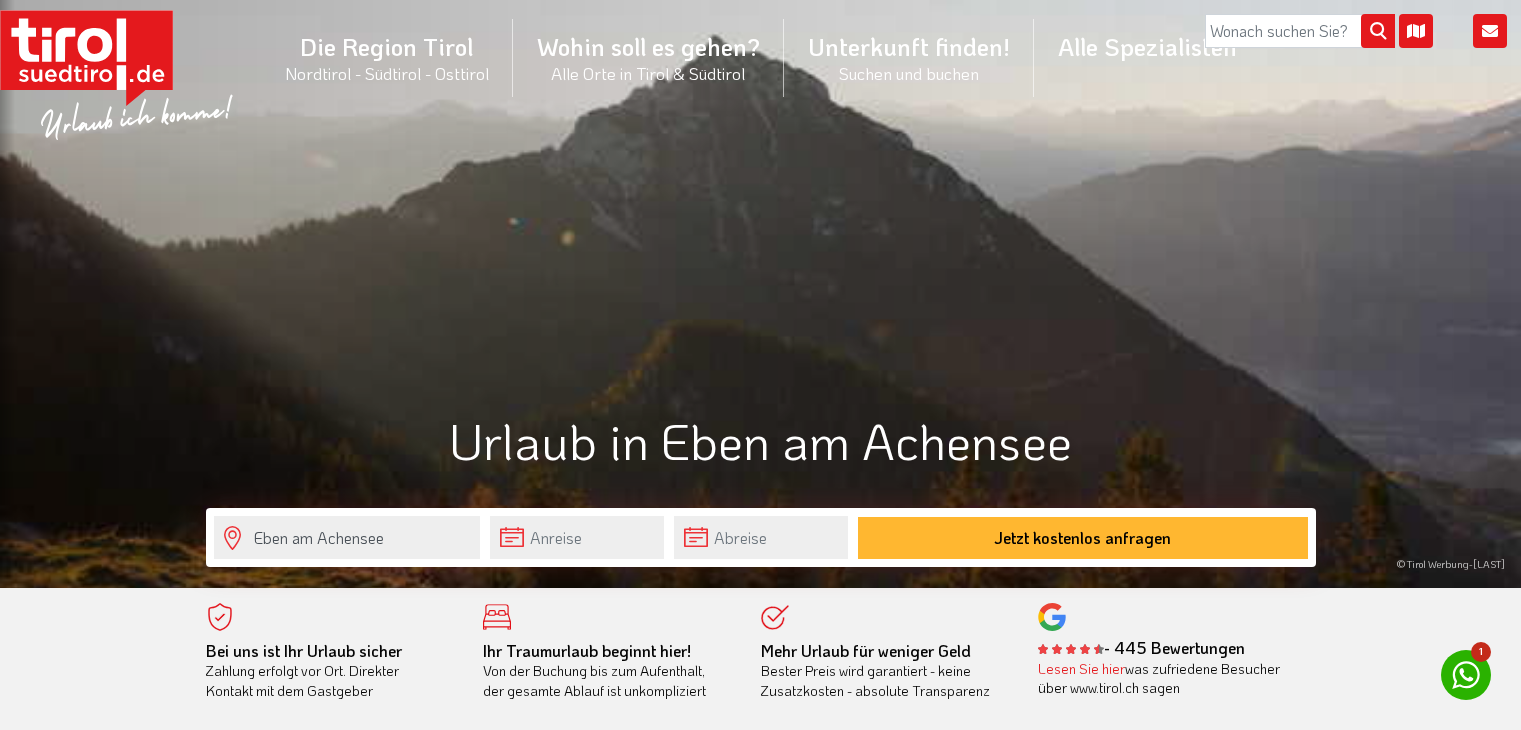 scroll, scrollTop: 600, scrollLeft: 0, axis: vertical 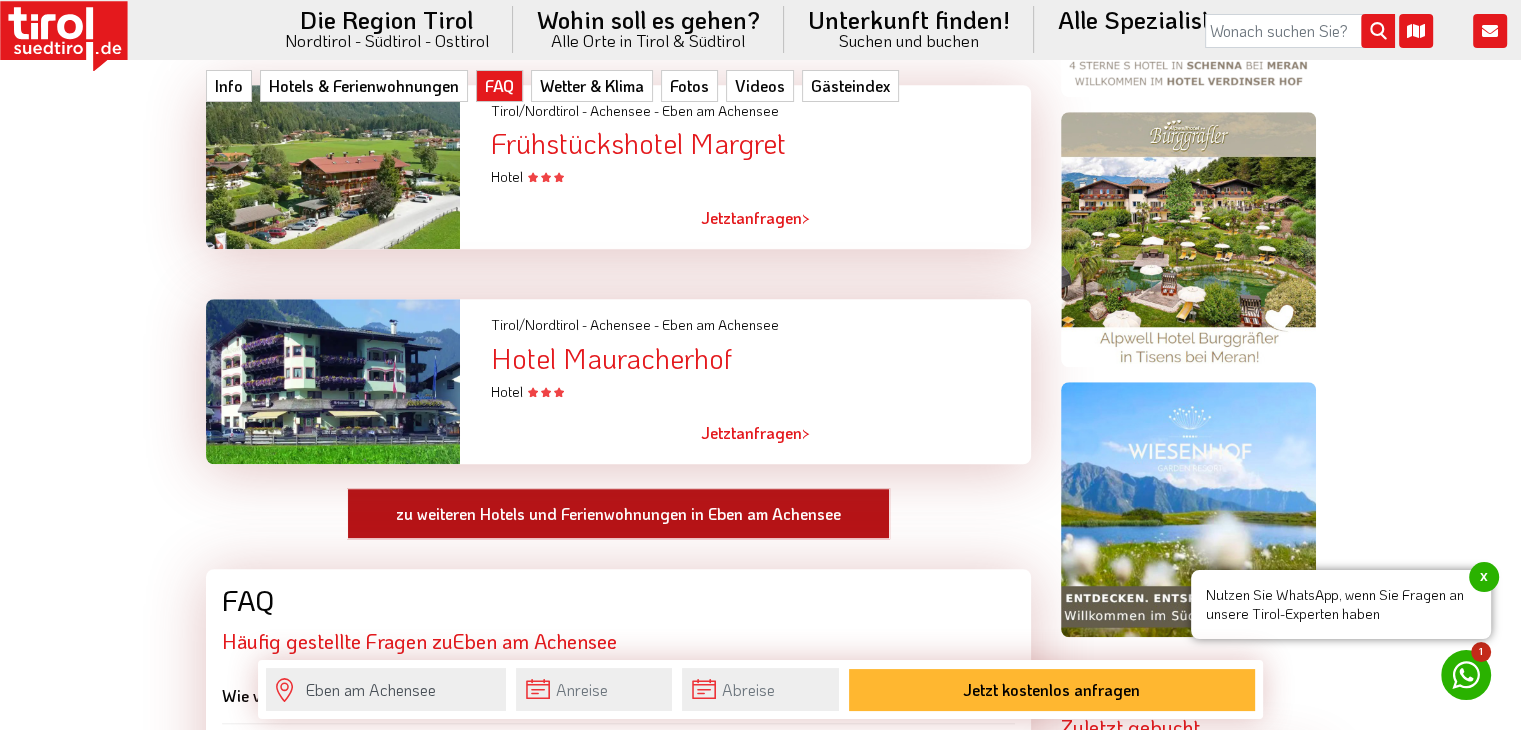 click on "zu weiteren Hotels und Ferienwohnungen in Eben am Achensee" at bounding box center (618, 514) 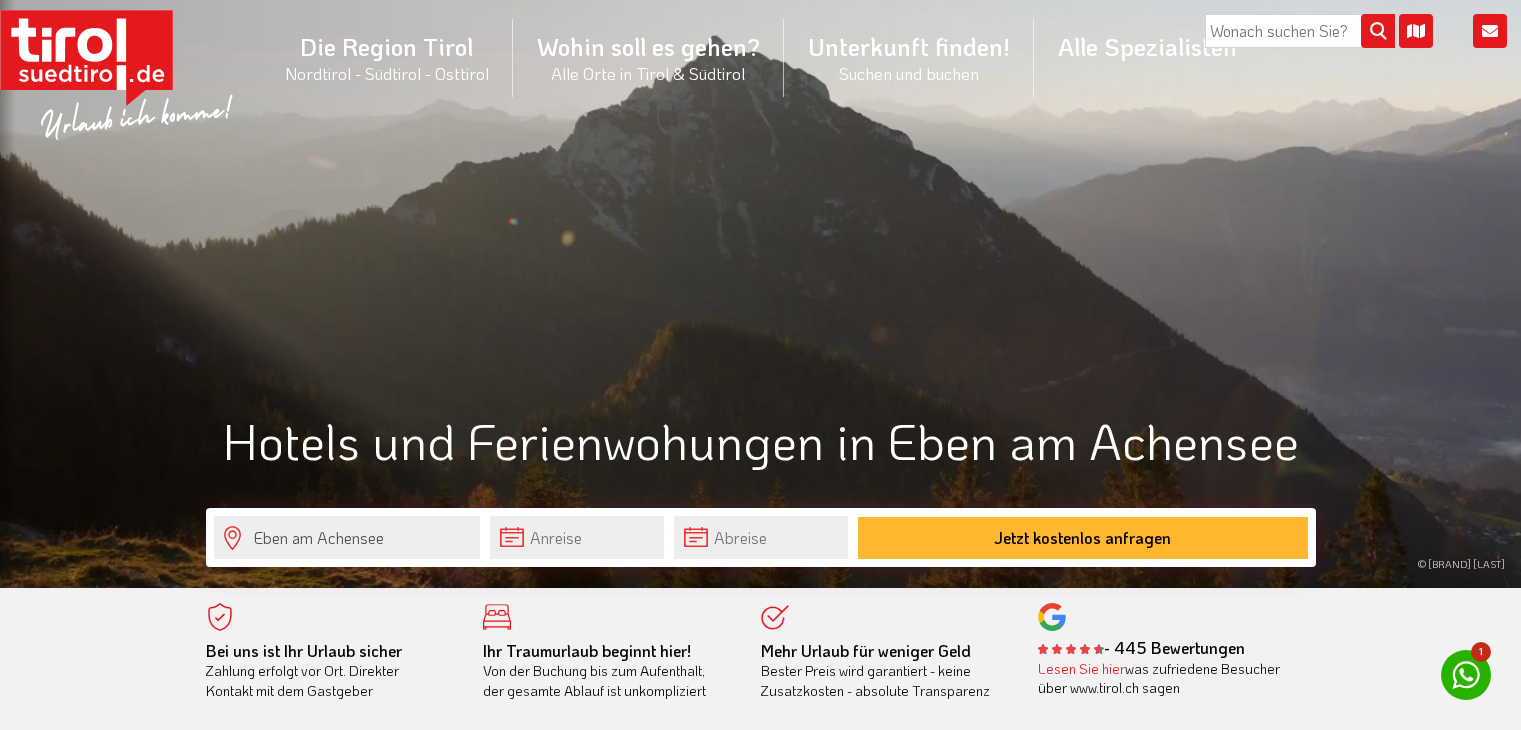 scroll, scrollTop: 0, scrollLeft: 0, axis: both 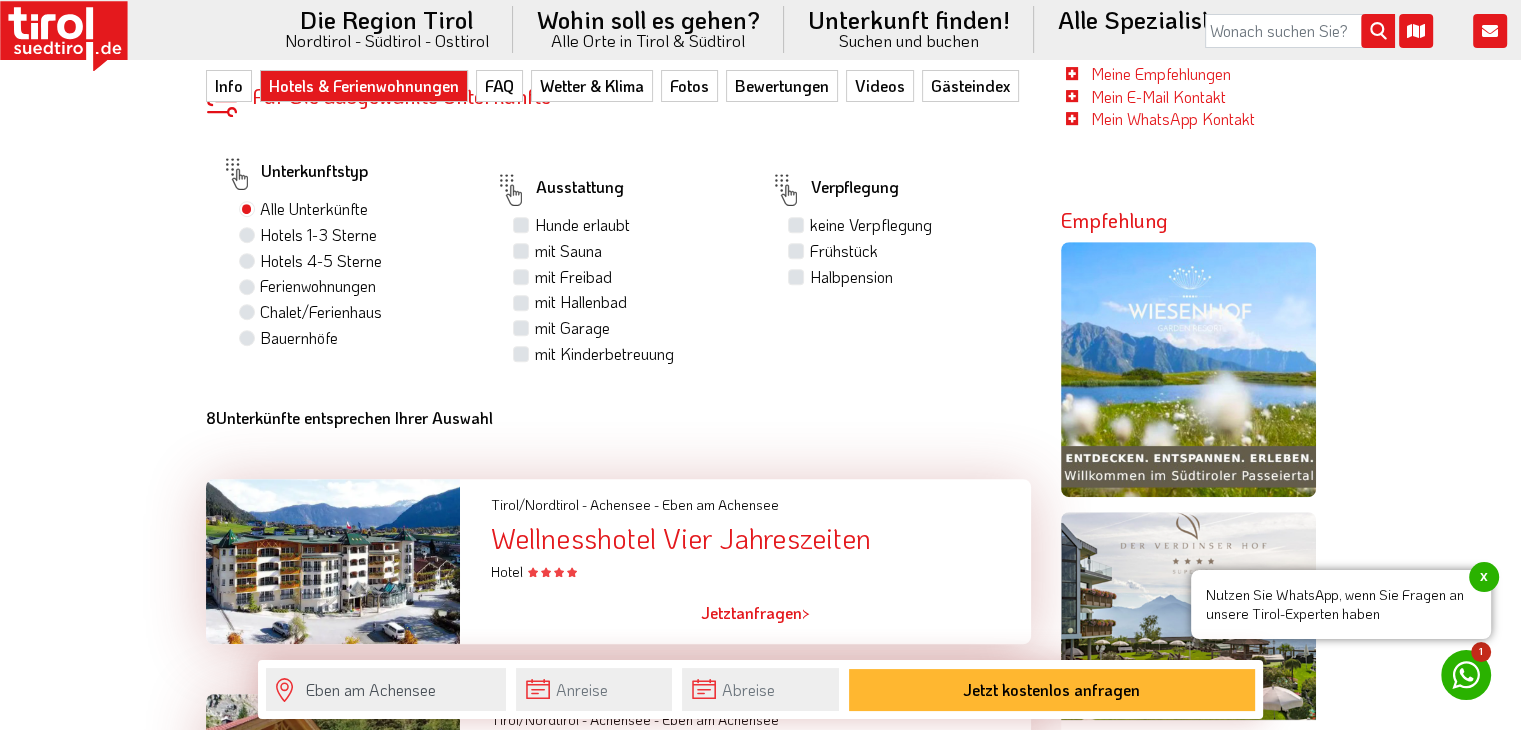click at bounding box center (1188, 369) 